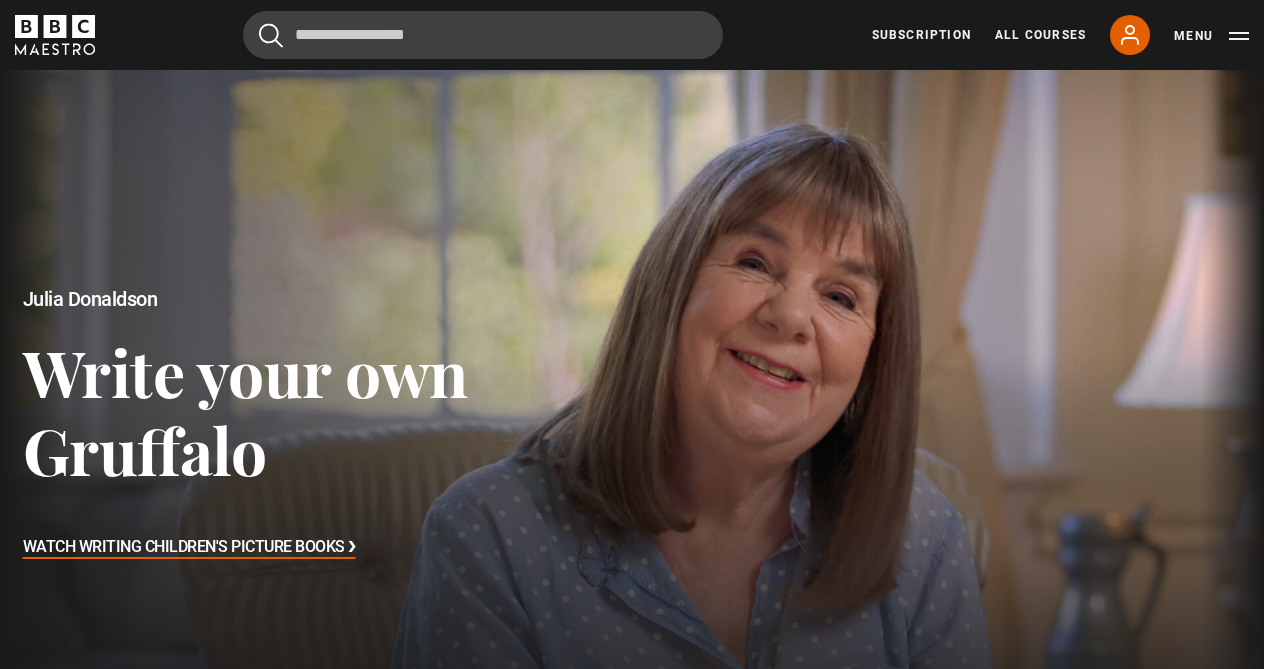 scroll, scrollTop: 0, scrollLeft: 0, axis: both 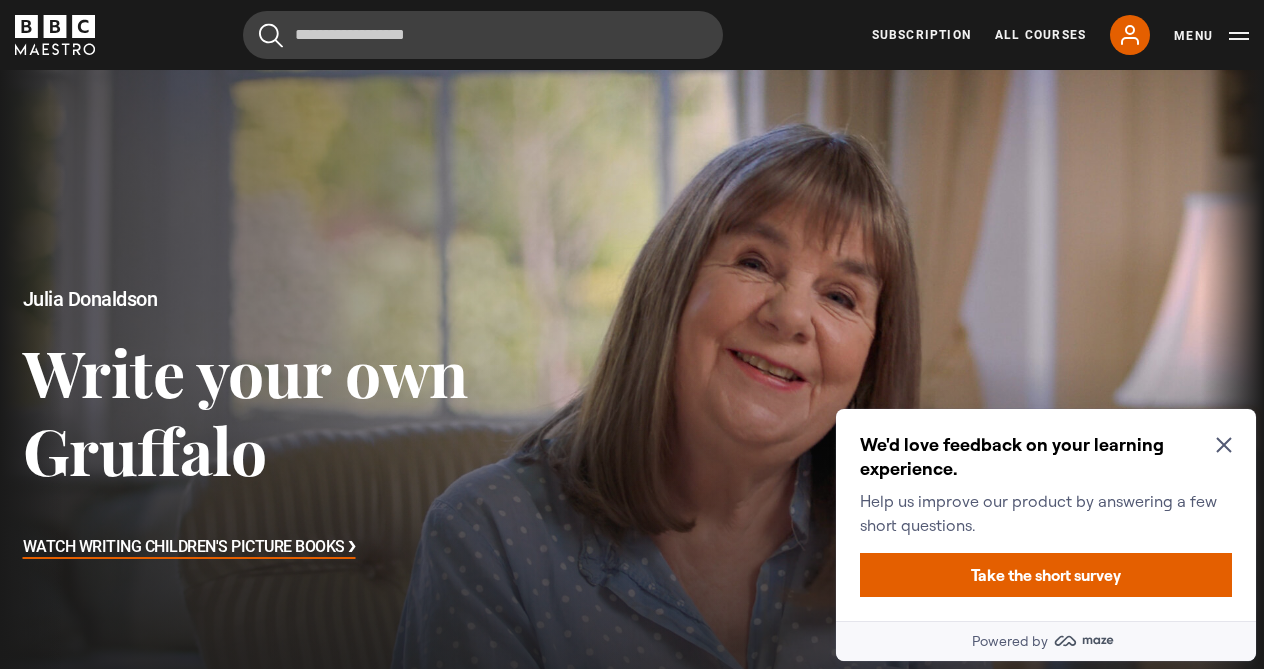 click 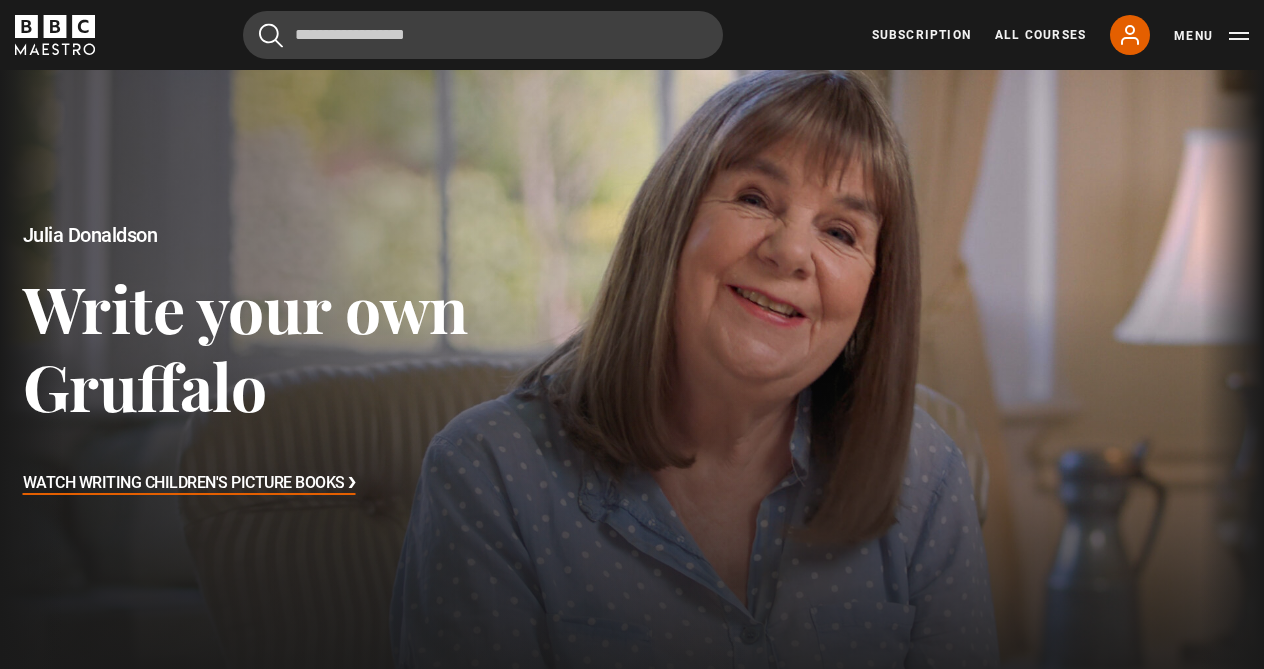 scroll, scrollTop: 0, scrollLeft: 0, axis: both 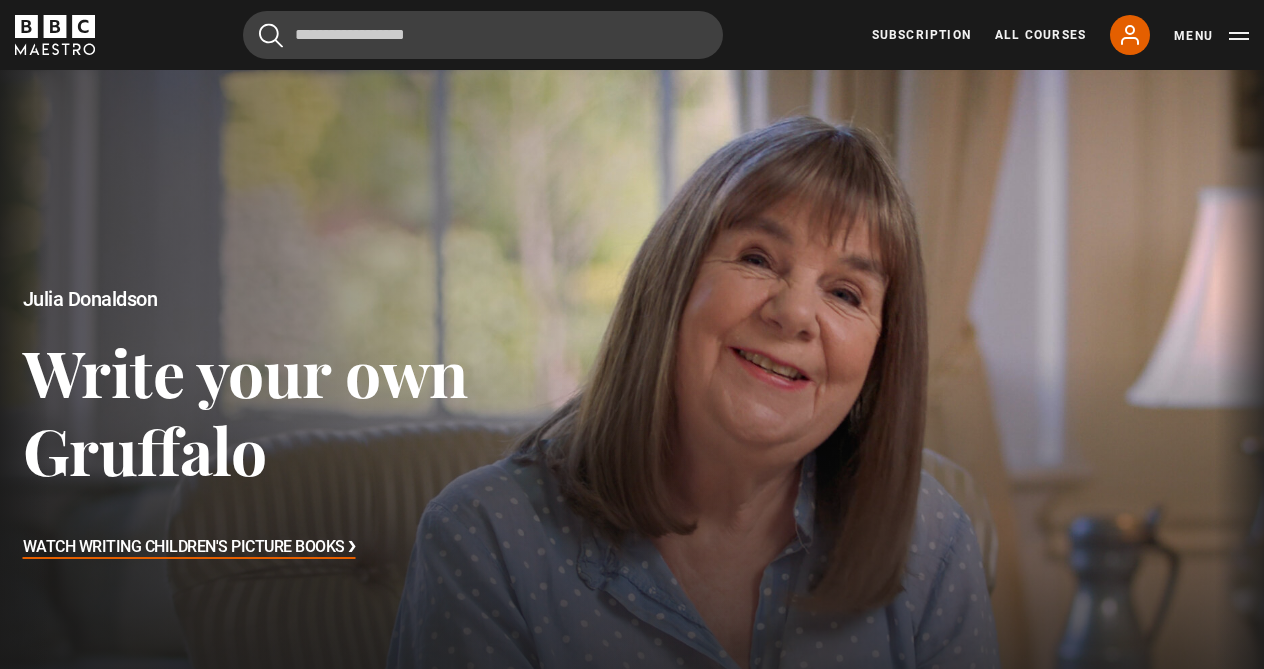 click on "Watch
Writing Children's Picture Books ❯" at bounding box center [189, 548] 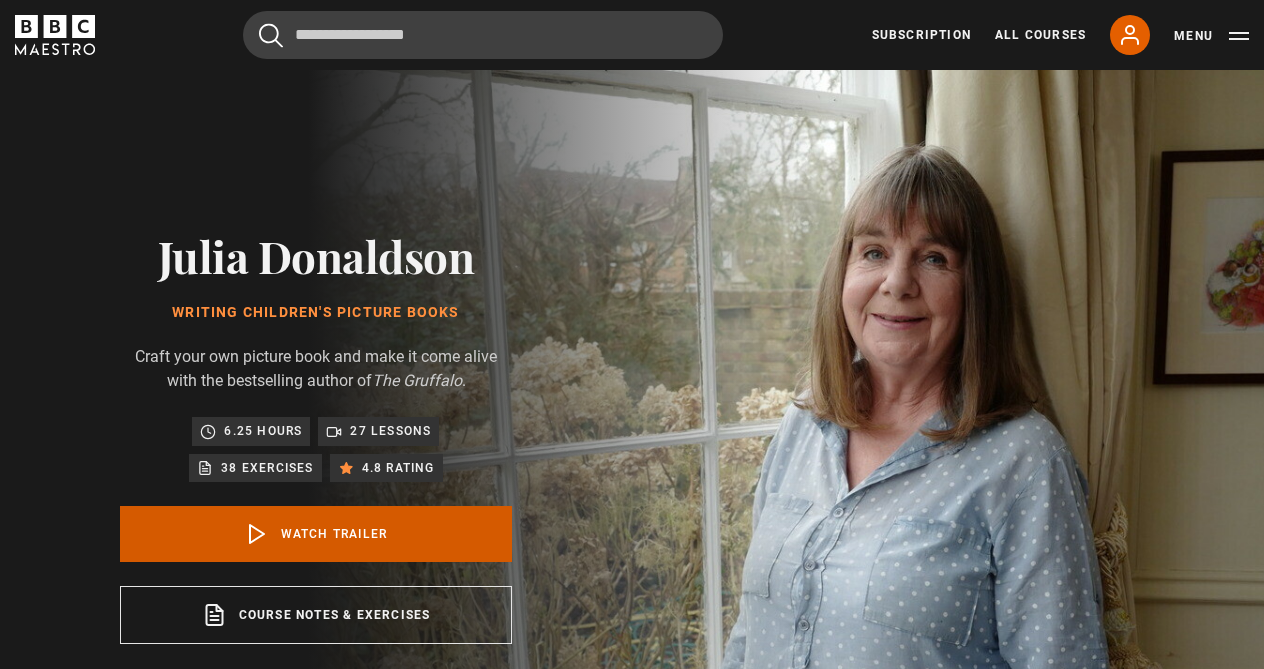 scroll, scrollTop: 0, scrollLeft: 0, axis: both 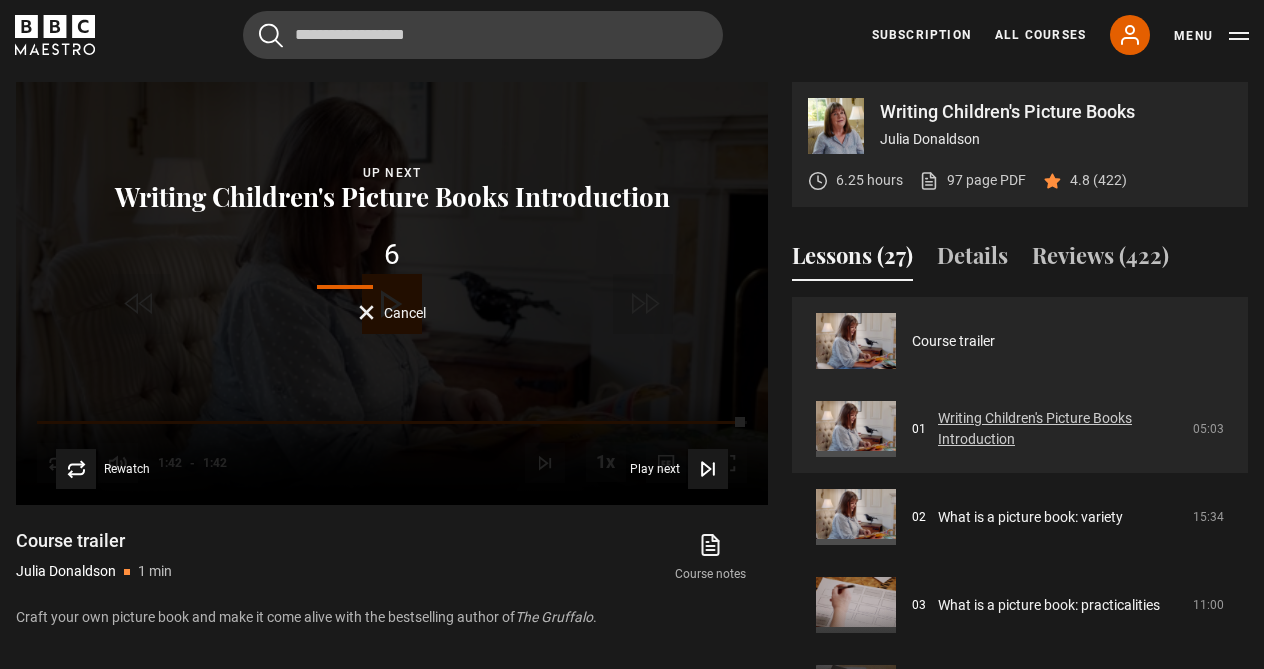 click on "Writing Children's Picture Books Introduction" at bounding box center [1059, 429] 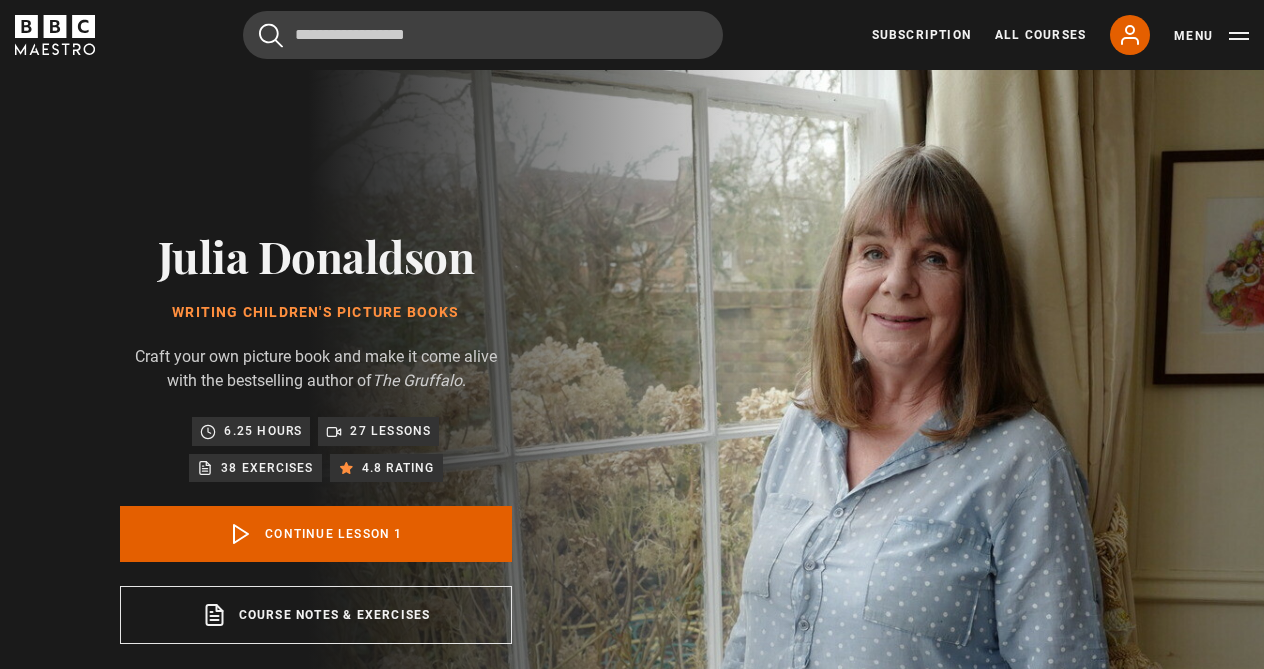 scroll, scrollTop: 802, scrollLeft: 0, axis: vertical 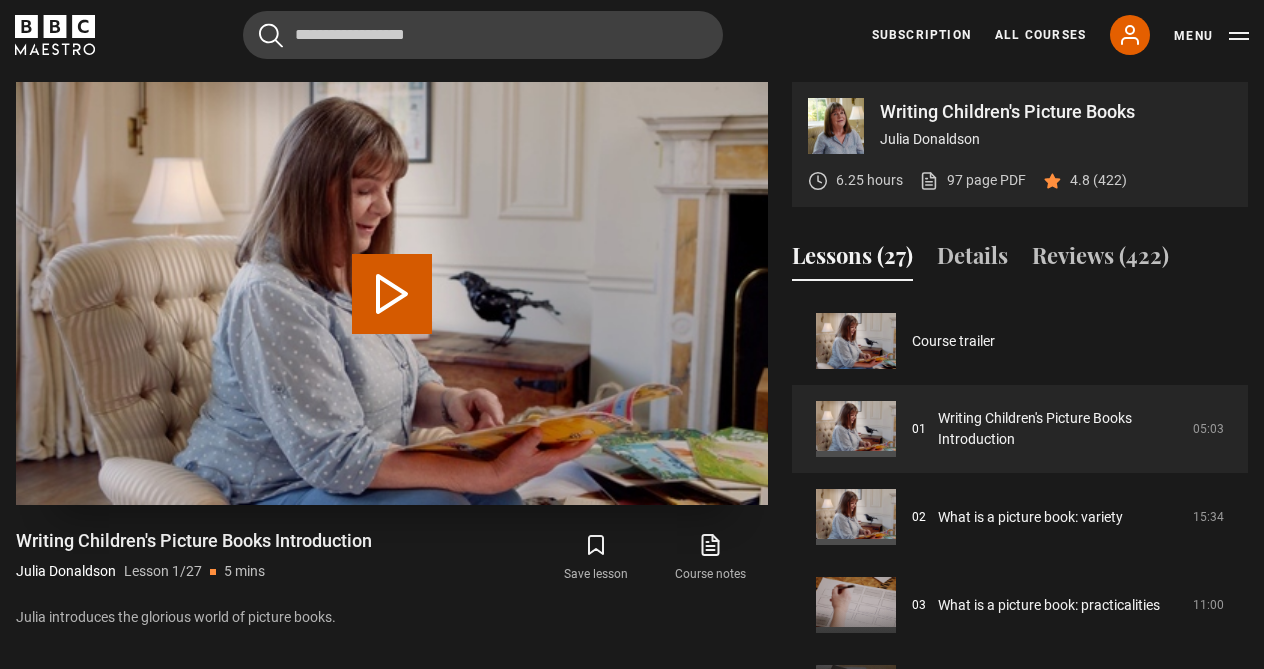 click on "Play Lesson Writing Children's Picture Books Introduction" at bounding box center (392, 294) 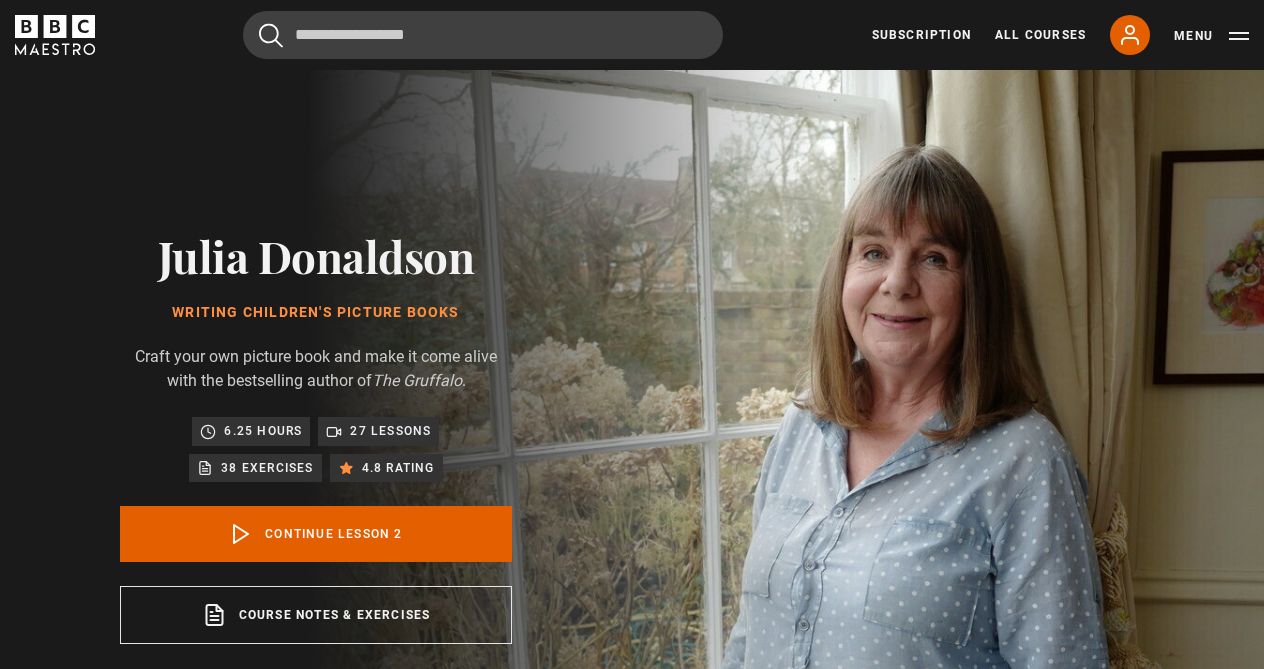 scroll, scrollTop: 802, scrollLeft: 0, axis: vertical 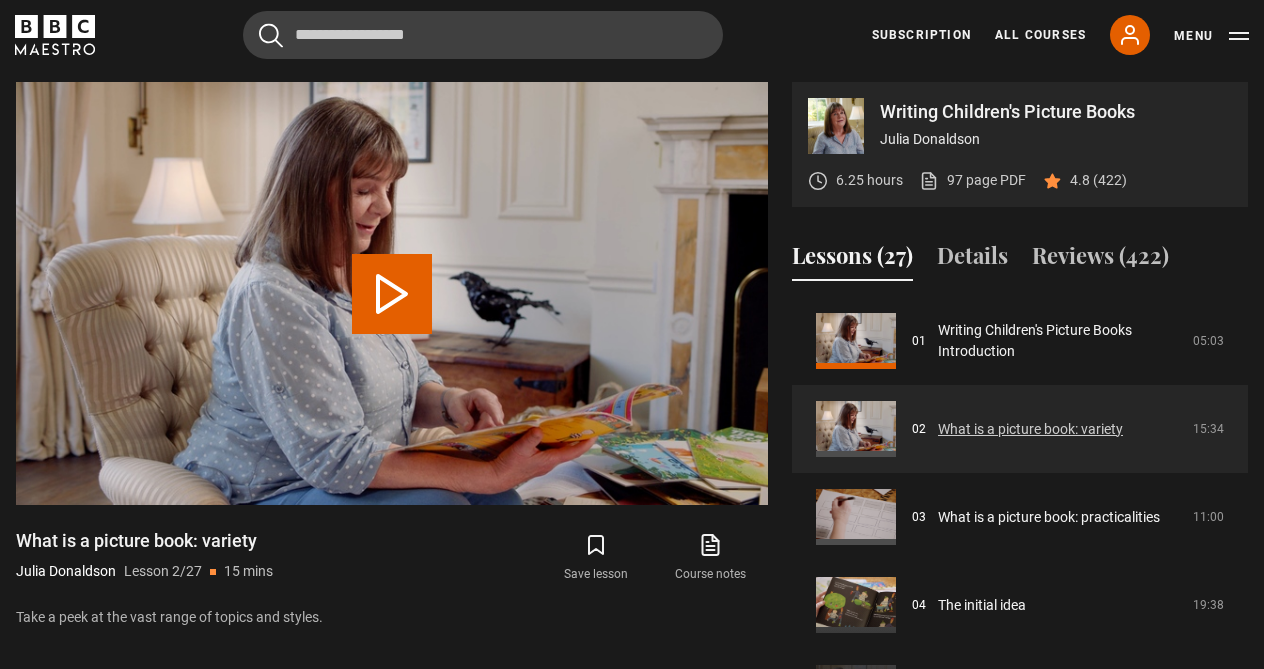 click on "What is a picture book: variety" at bounding box center [1030, 429] 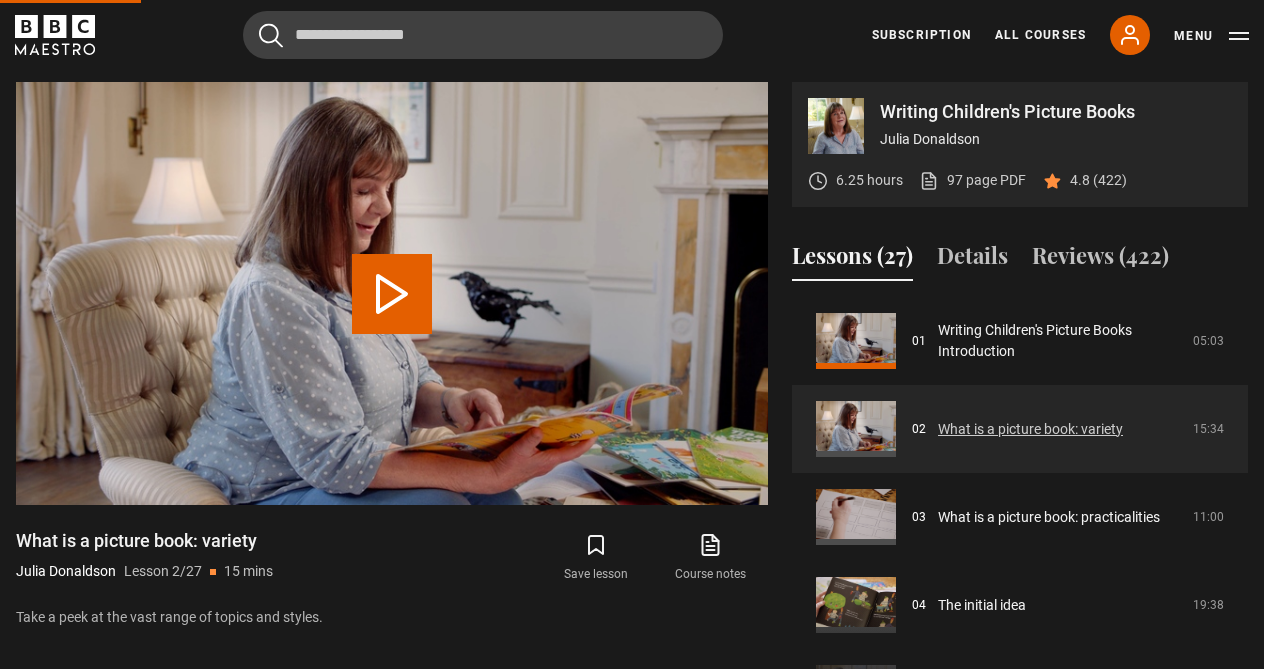 click on "What is a picture book: variety" at bounding box center [1030, 429] 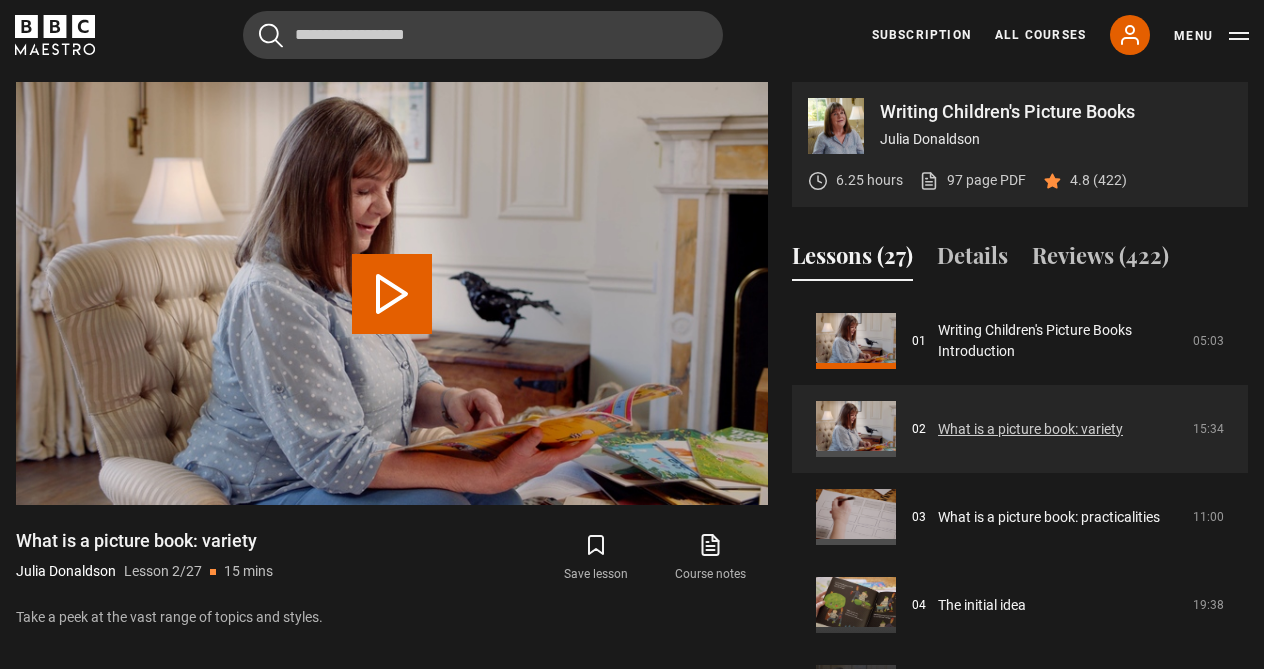 click on "What is a picture book: variety" at bounding box center (1030, 429) 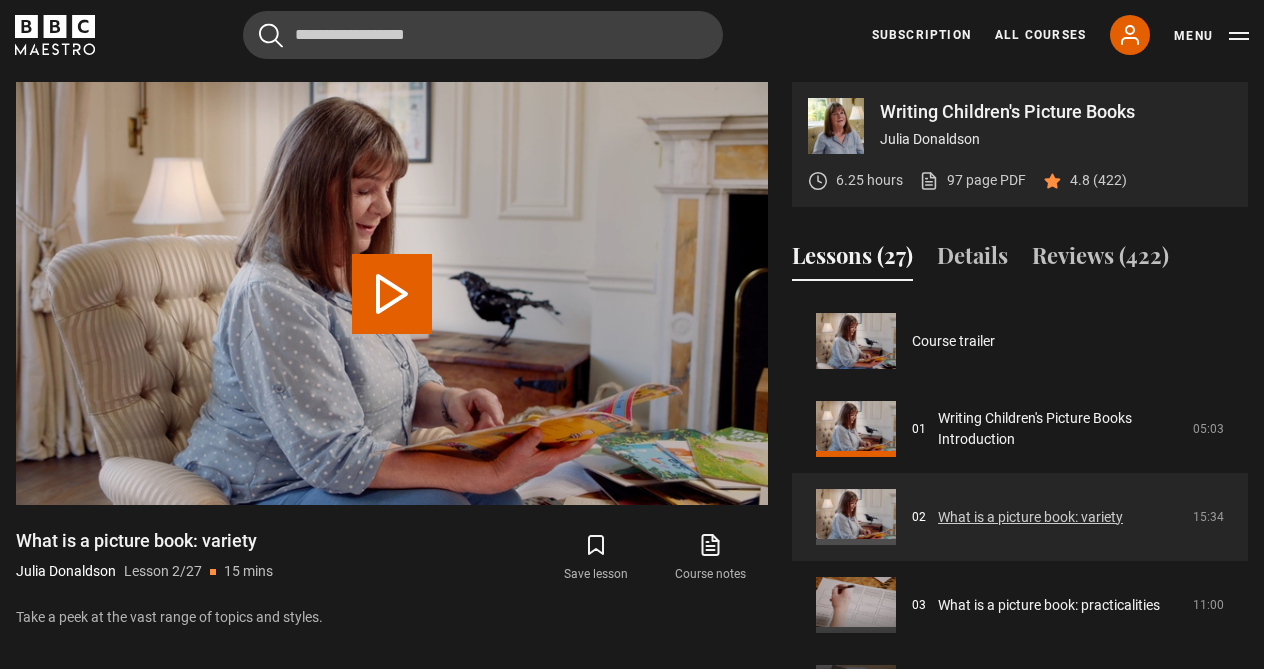 scroll, scrollTop: 88, scrollLeft: 0, axis: vertical 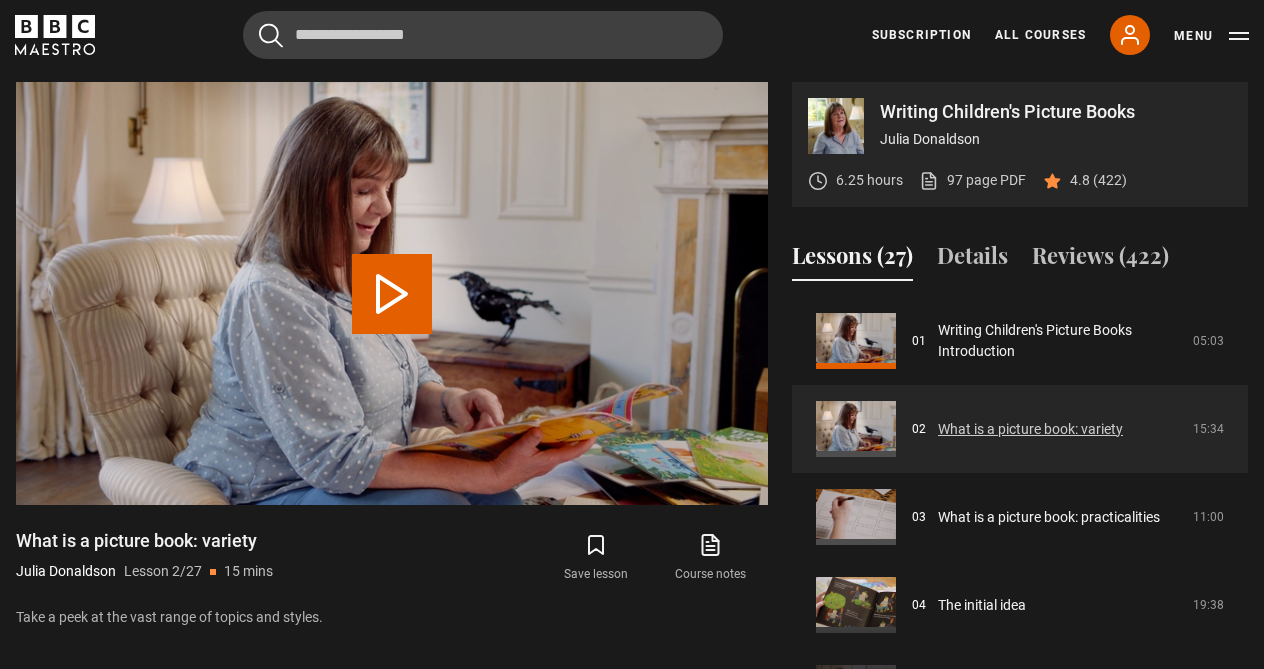 click on "What is a picture book: variety" at bounding box center [1030, 429] 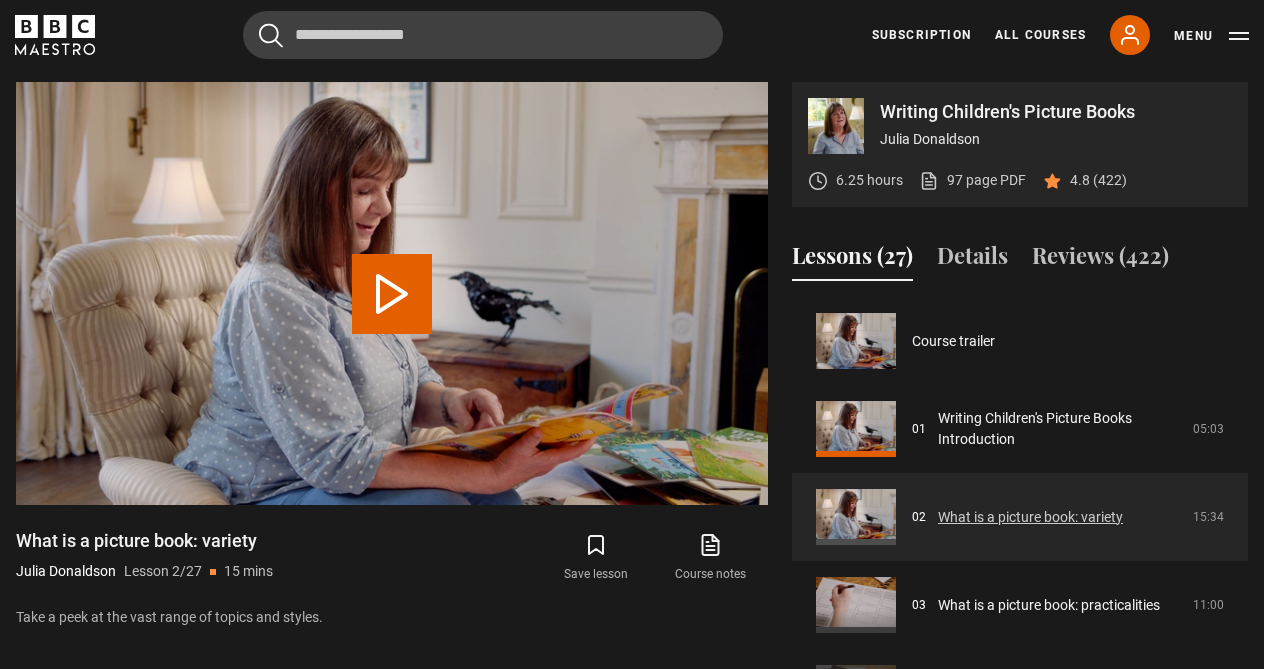 scroll, scrollTop: 88, scrollLeft: 0, axis: vertical 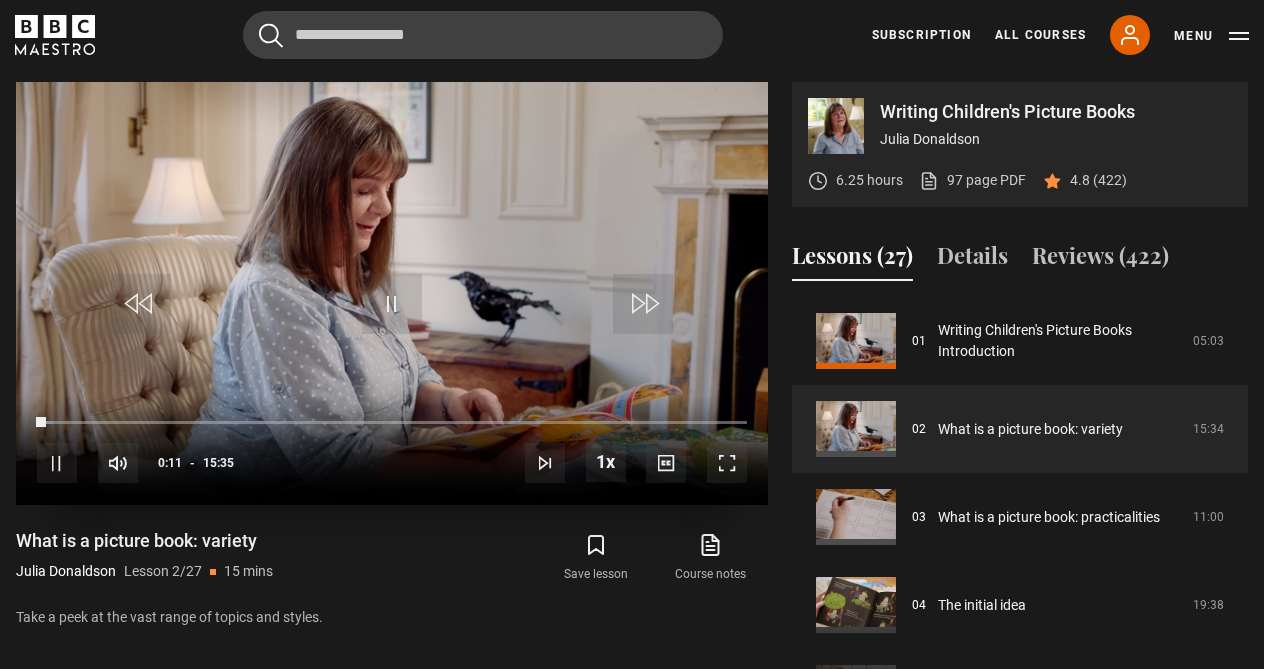 click at bounding box center (57, 463) 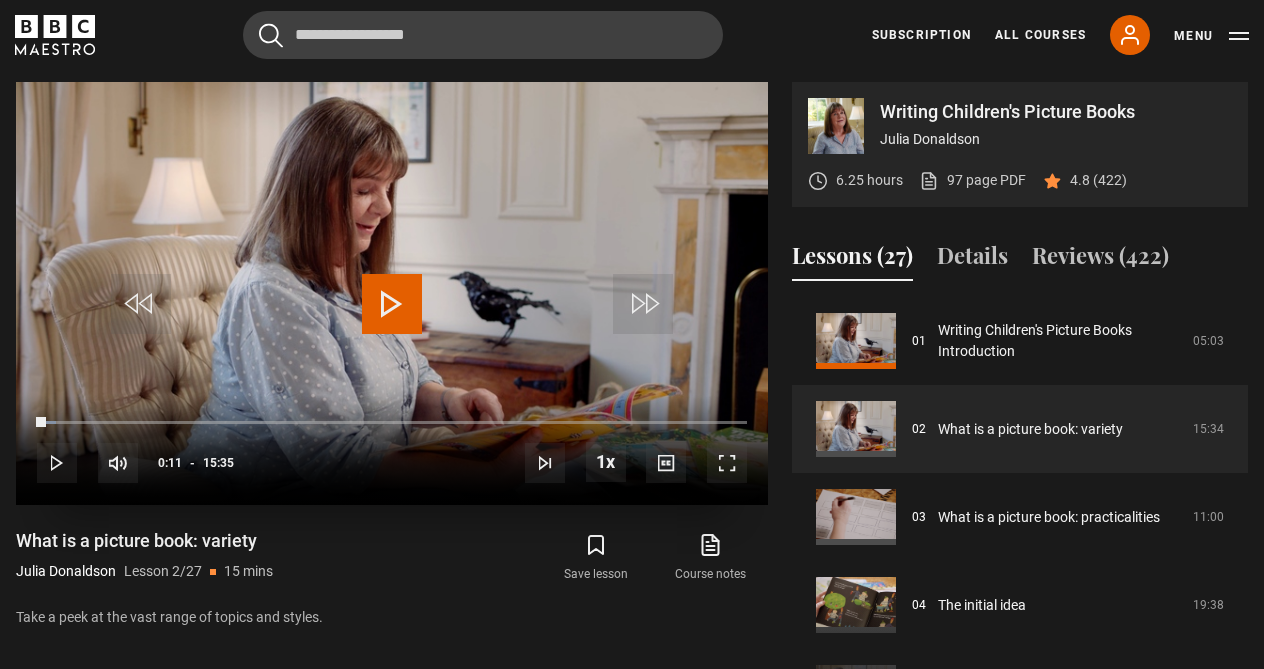 drag, startPoint x: 161, startPoint y: 24, endPoint x: 164, endPoint y: 267, distance: 243.01852 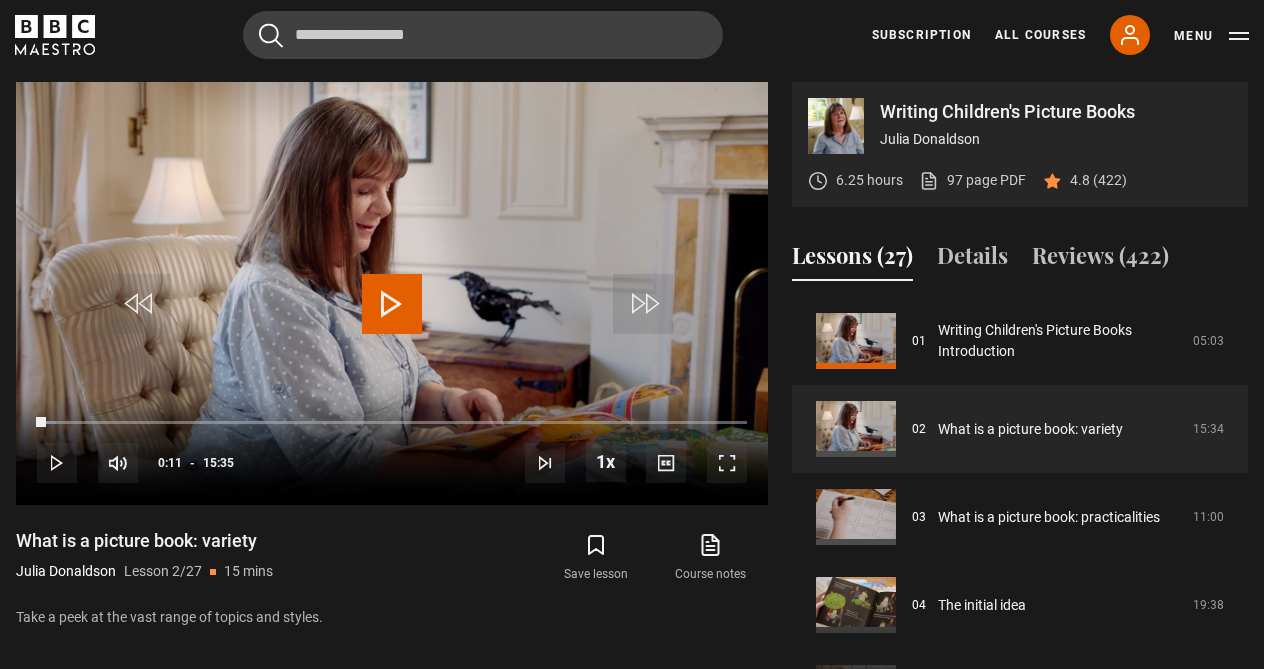 click on "Save lesson
Course notes
opens in new tab" at bounding box center [592, 558] 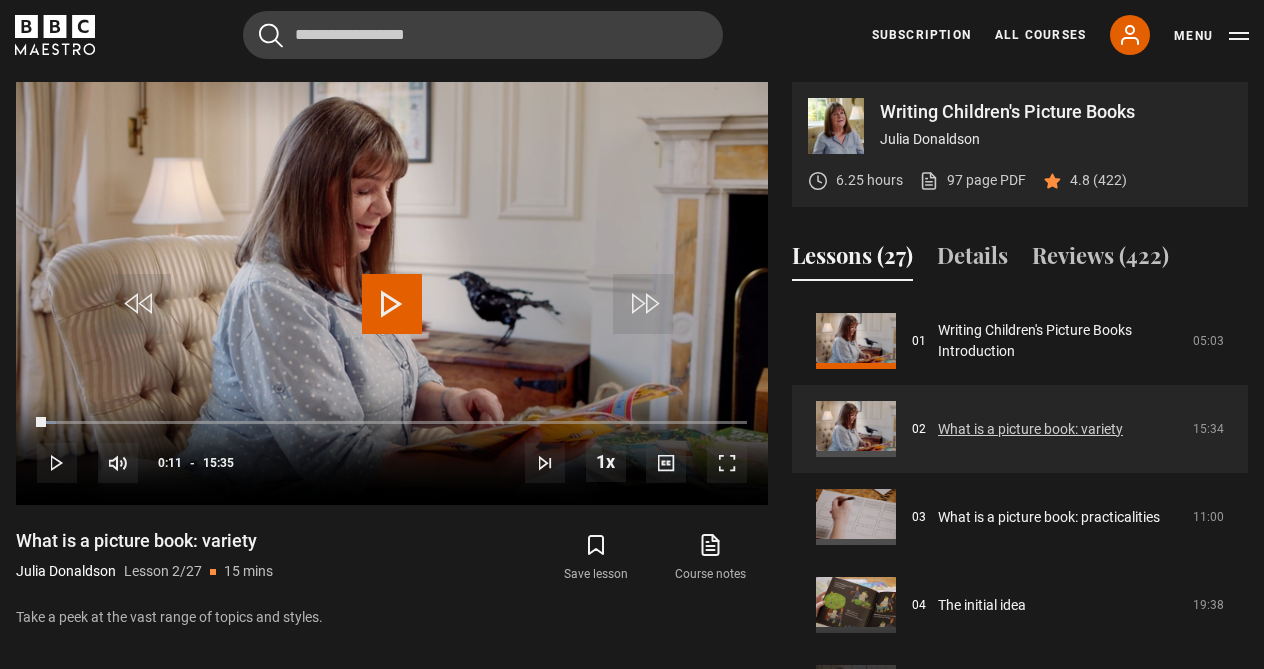 click on "What is a picture book: variety" at bounding box center (1030, 429) 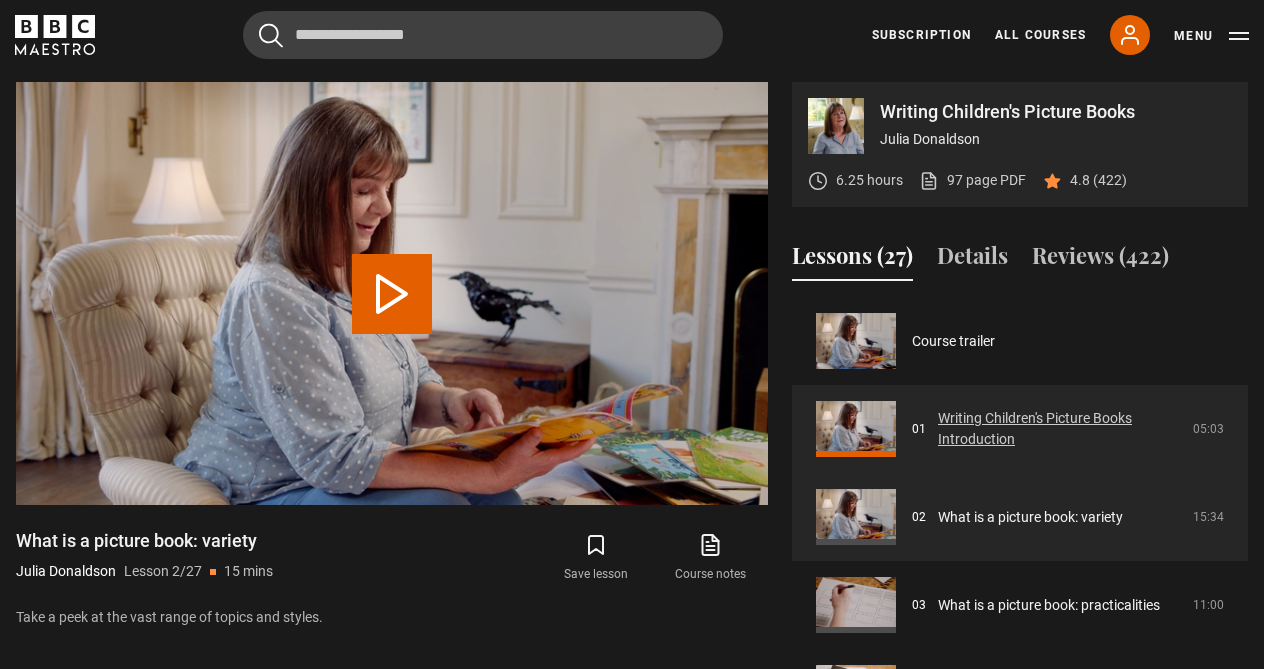 click on "Writing Children's Picture Books Introduction" at bounding box center [1059, 429] 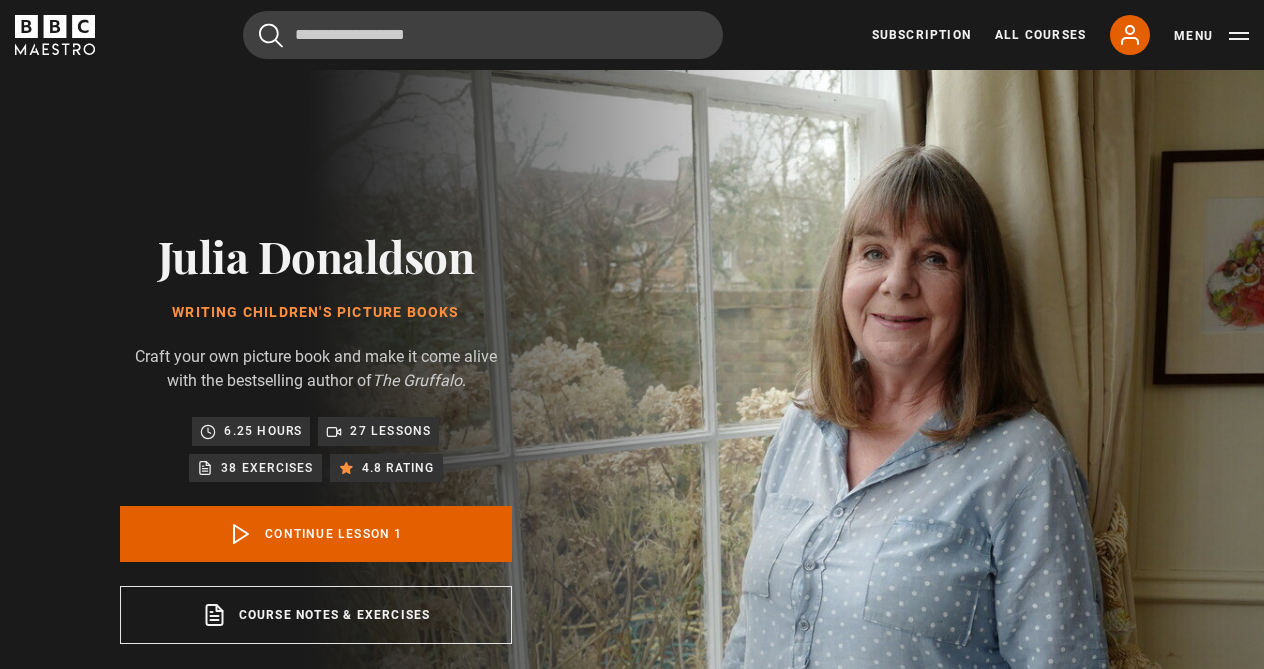 scroll, scrollTop: 802, scrollLeft: 0, axis: vertical 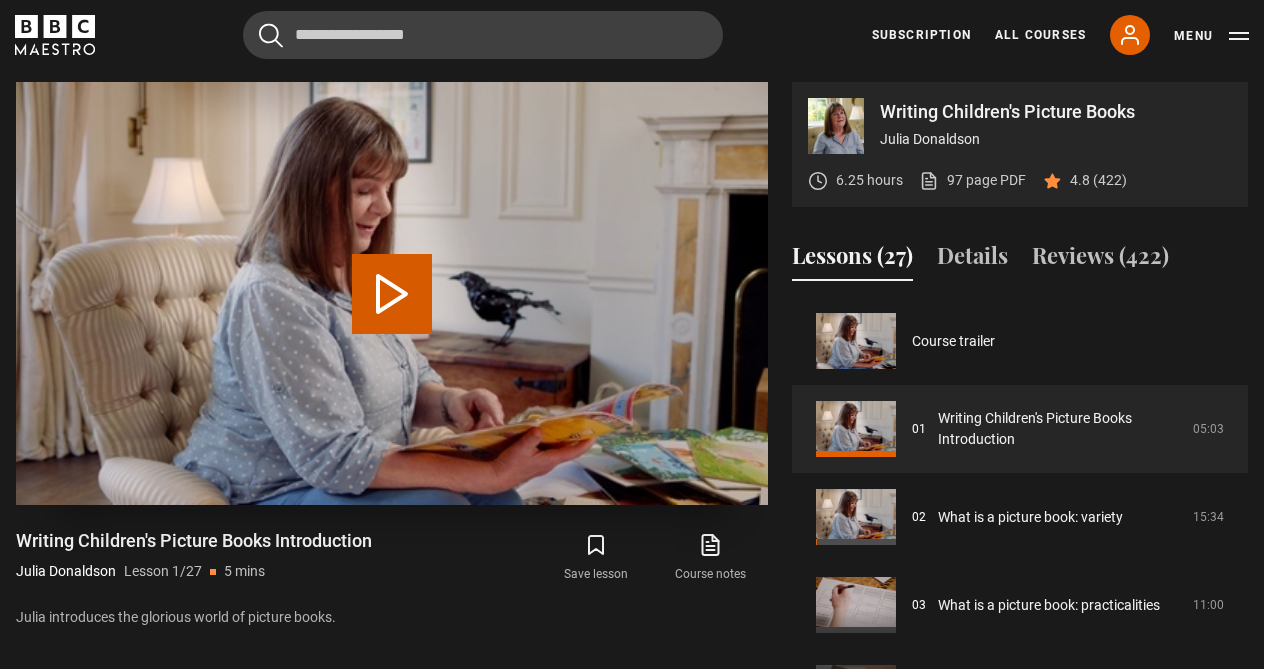 click on "Play Lesson Writing Children's Picture Books Introduction" at bounding box center (392, 294) 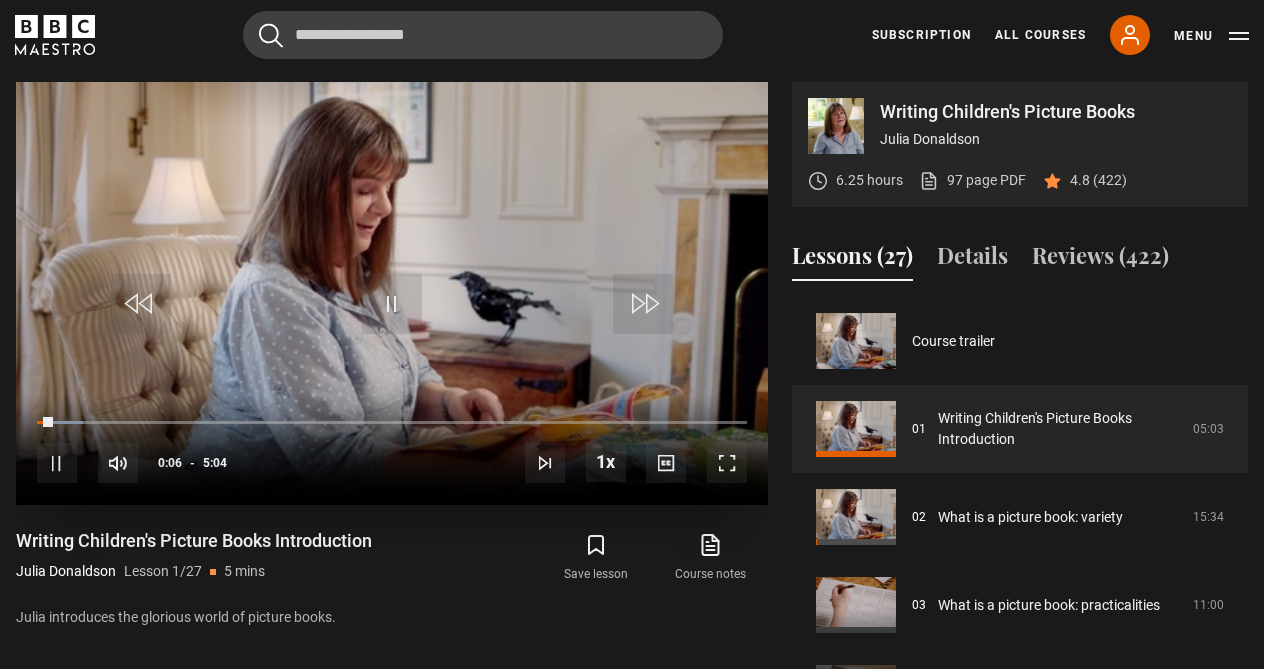 click at bounding box center [57, 463] 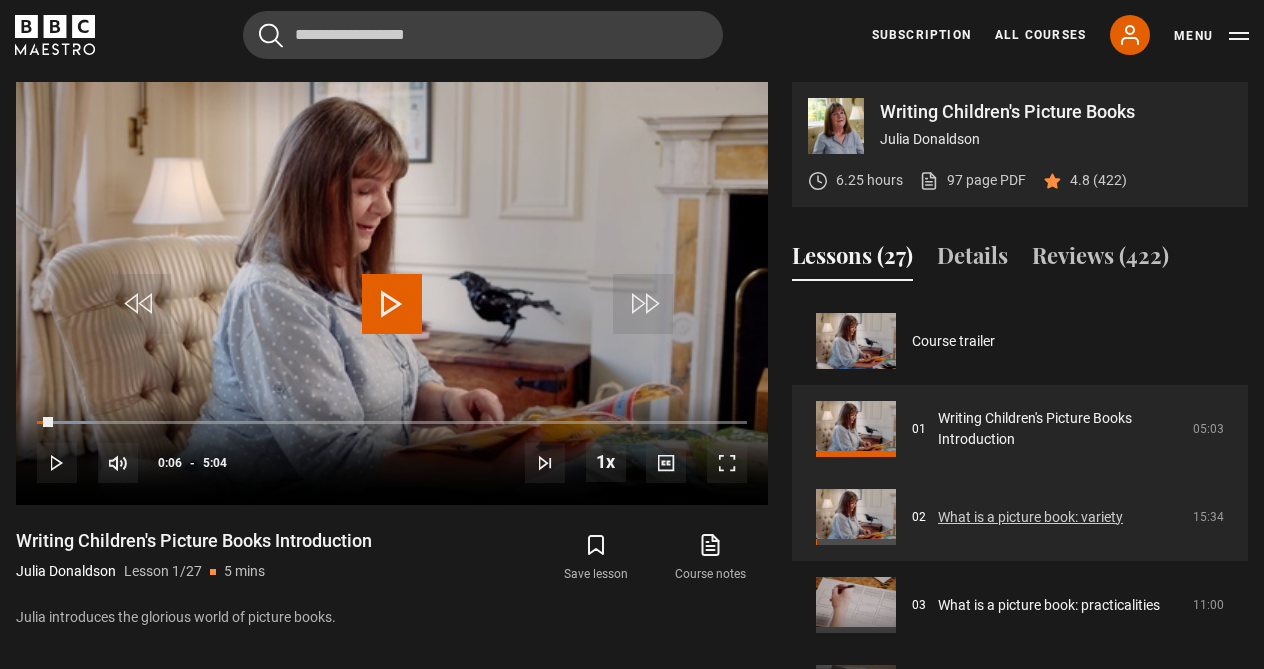 click on "What is a picture book: variety" at bounding box center [1030, 517] 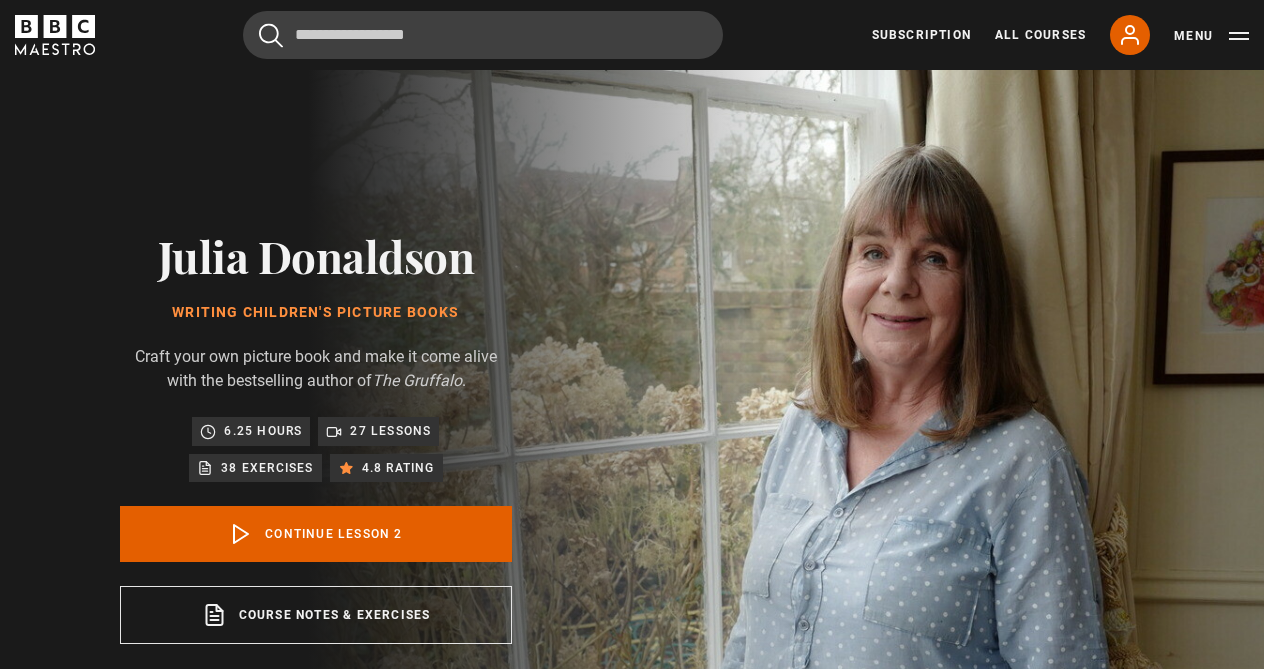 scroll, scrollTop: 802, scrollLeft: 0, axis: vertical 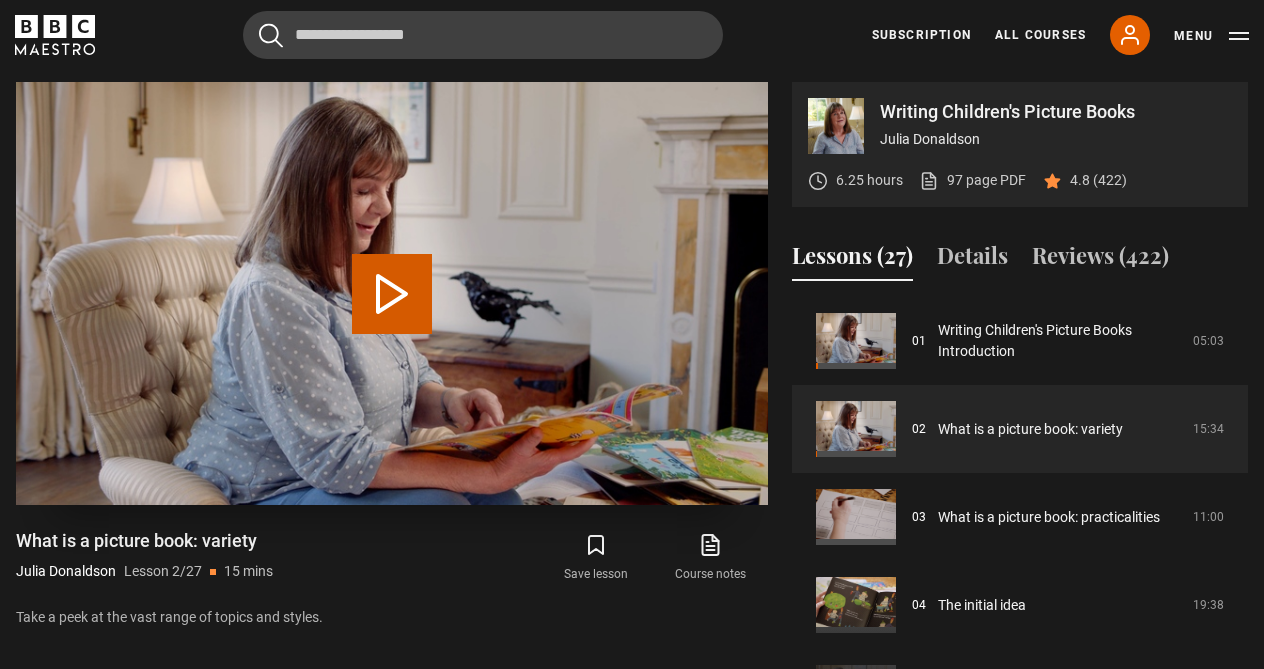 click on "Play Lesson What is a picture book: variety" at bounding box center [392, 294] 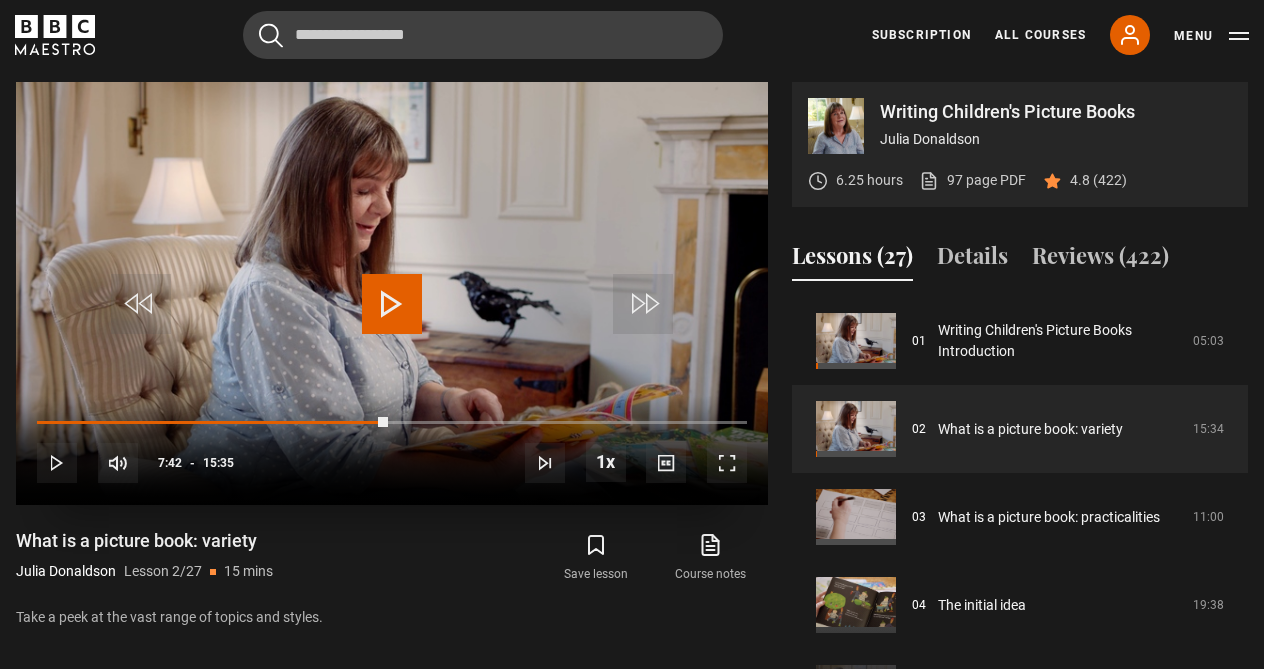 drag, startPoint x: 713, startPoint y: 417, endPoint x: 408, endPoint y: 414, distance: 305.01474 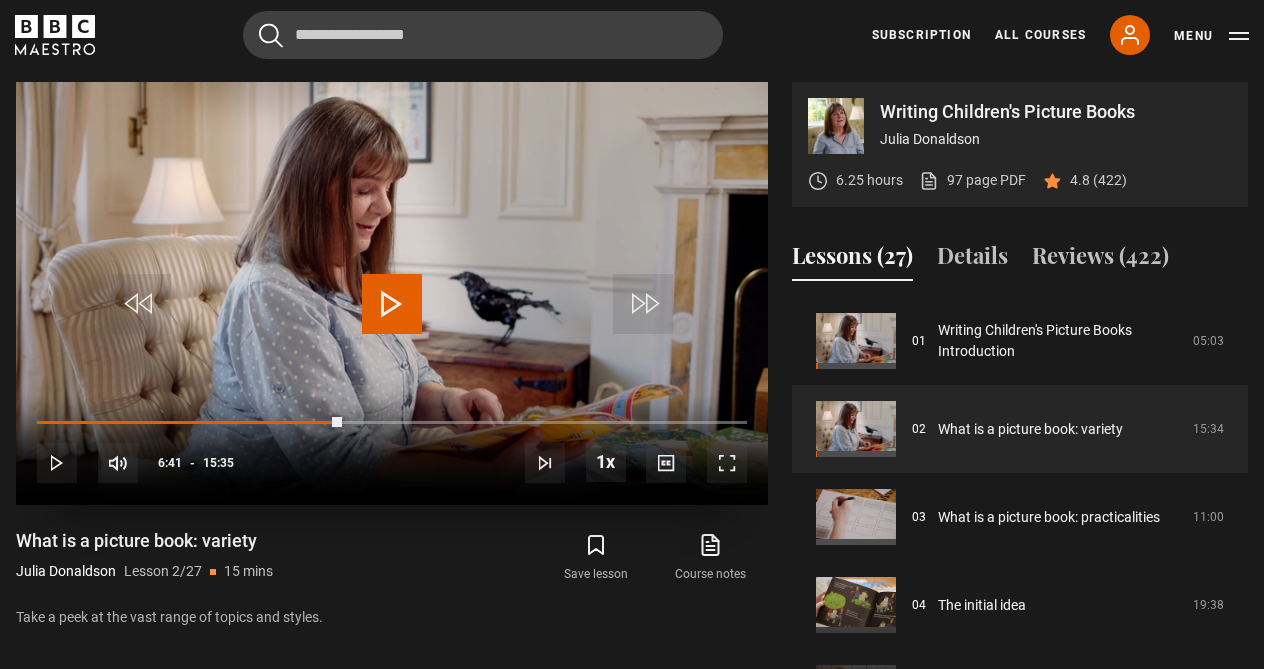 drag, startPoint x: 408, startPoint y: 413, endPoint x: 329, endPoint y: 405, distance: 79.40403 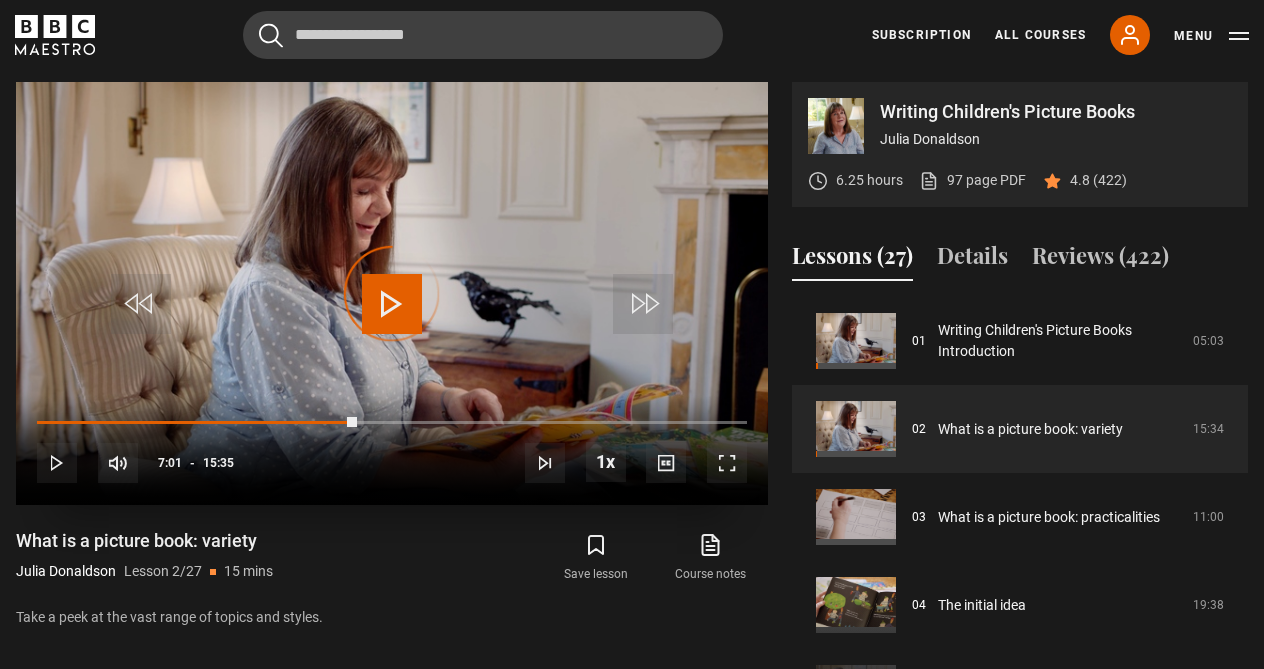 drag, startPoint x: 329, startPoint y: 416, endPoint x: 359, endPoint y: 415, distance: 30.016663 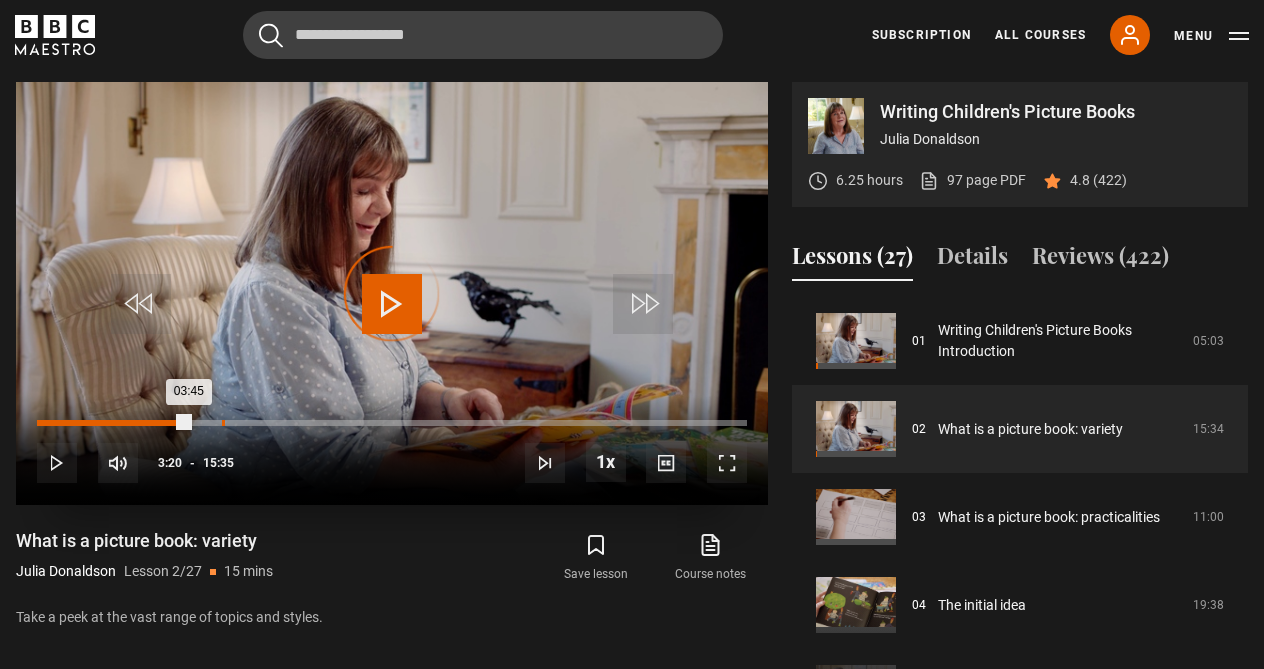 drag, startPoint x: 428, startPoint y: 416, endPoint x: 221, endPoint y: 423, distance: 207.11832 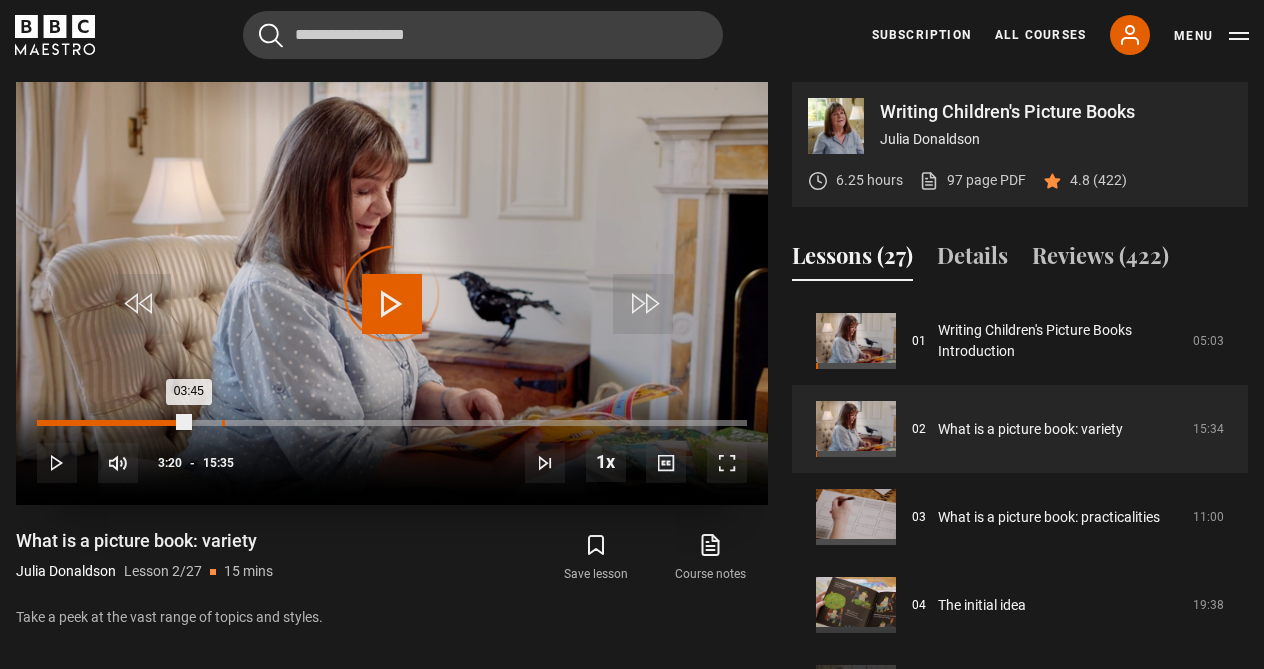 click on "Loaded :  0.00% 04:03 03:45" at bounding box center (392, 423) 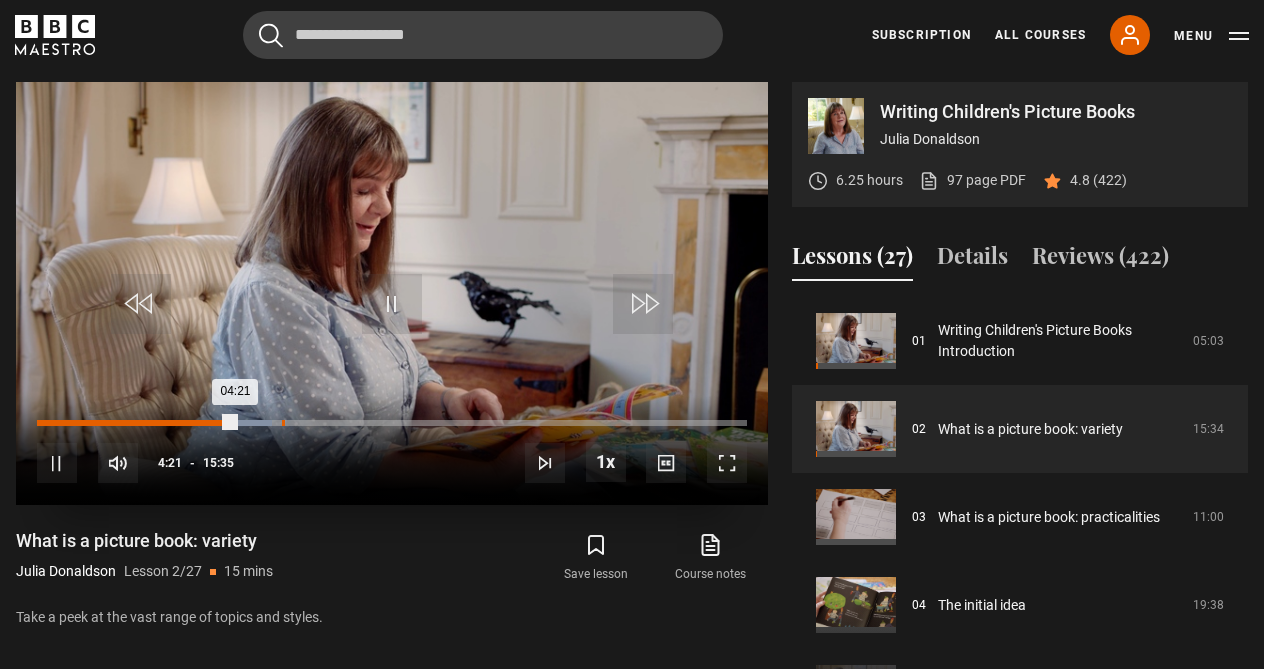 click on "05:22" at bounding box center (283, 423) 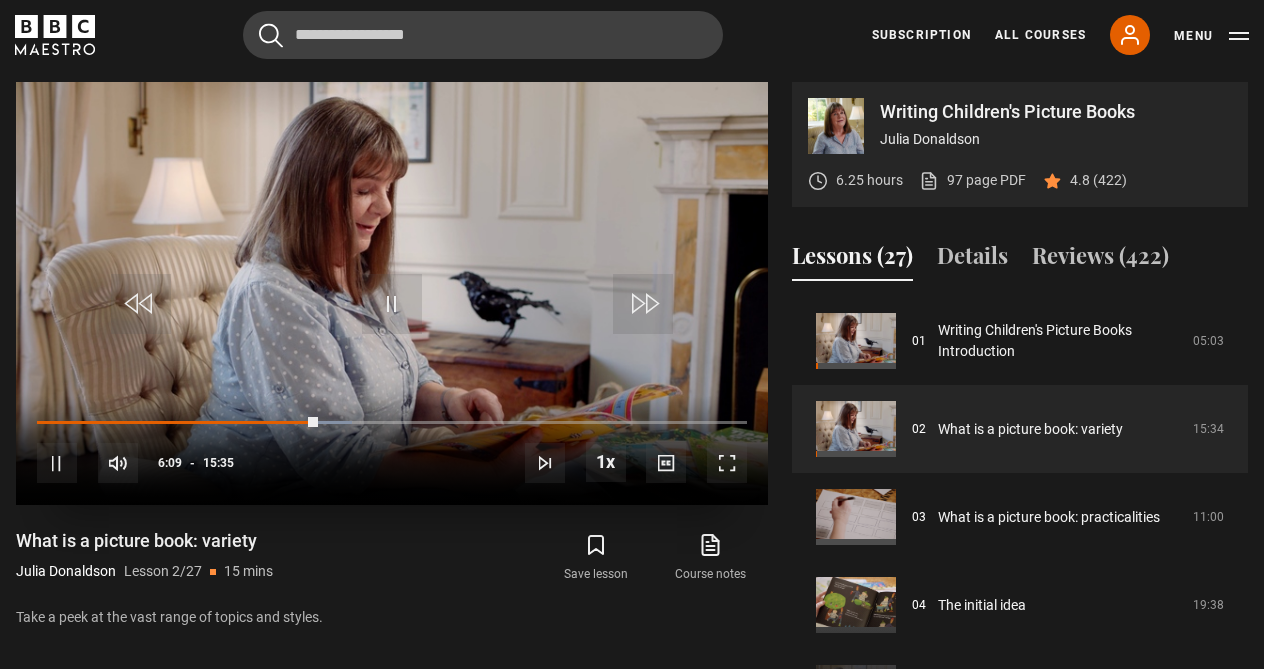 click on "10s Skip Back 10 seconds Pause 10s Skip Forward 10 seconds Loaded :  44.35% 06:10 06:09 Pause Mute 100% Current Time  6:09 - Duration  15:35
Julia Donaldson
Lesson 2
What is a picture book: variety
1x Playback Rate 2x 1.5x 1x , selected 0.5x Captions captions off , selected English  Captions" at bounding box center [392, 450] 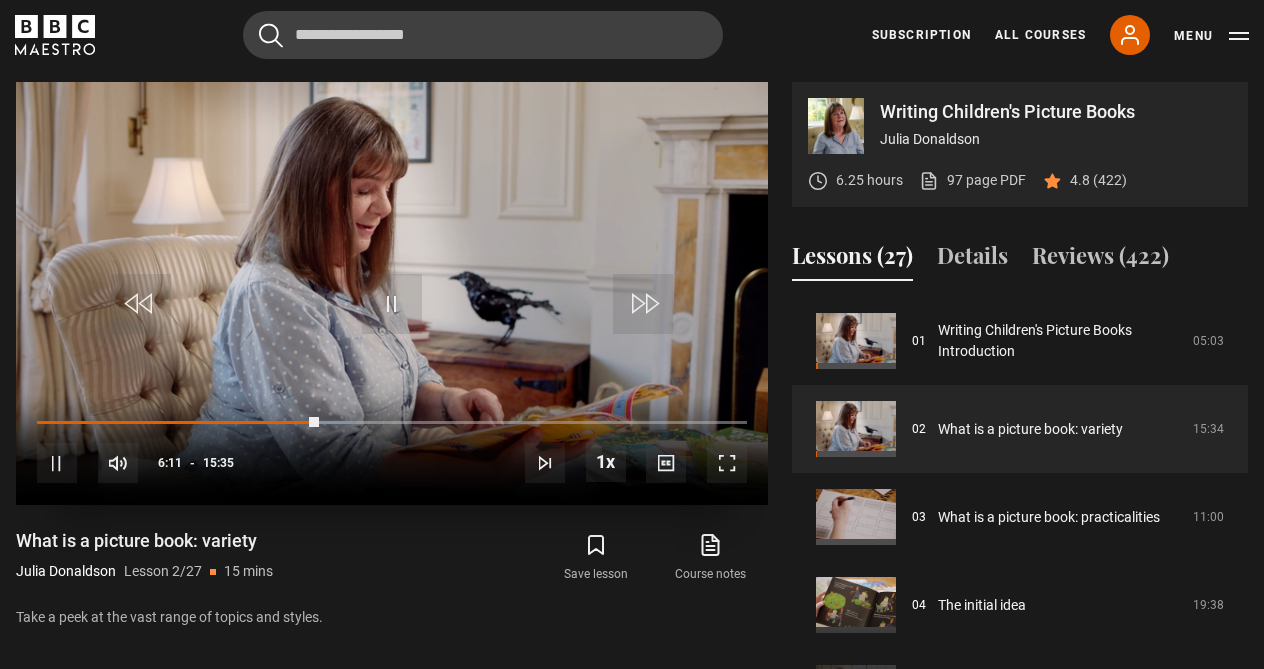 click on "10s Skip Back 10 seconds Pause 10s Skip Forward 10 seconds Loaded :  44.88% 06:10 06:11 Pause Mute 100% Current Time  6:11 - Duration  15:35
Julia Donaldson
Lesson 2
What is a picture book: variety
1x Playback Rate 2x 1.5x 1x , selected 0.5x Captions captions off , selected English  Captions" at bounding box center (392, 450) 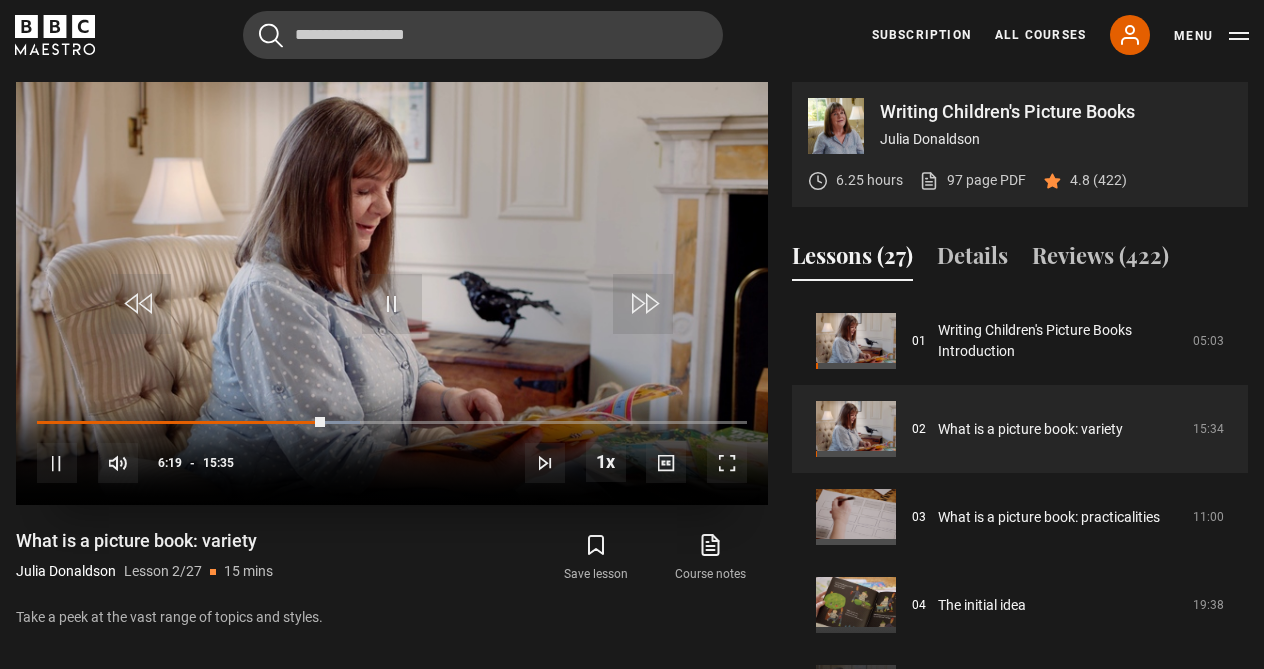click on "10s Skip Back 10 seconds Pause 10s Skip Forward 10 seconds Loaded :  45.45% 06:21 06:19 Pause Mute 100% Current Time  6:19 - Duration  15:35
Julia Donaldson
Lesson 2
What is a picture book: variety
1x Playback Rate 2x 1.5x 1x , selected 0.5x Captions captions off , selected English  Captions" at bounding box center (392, 450) 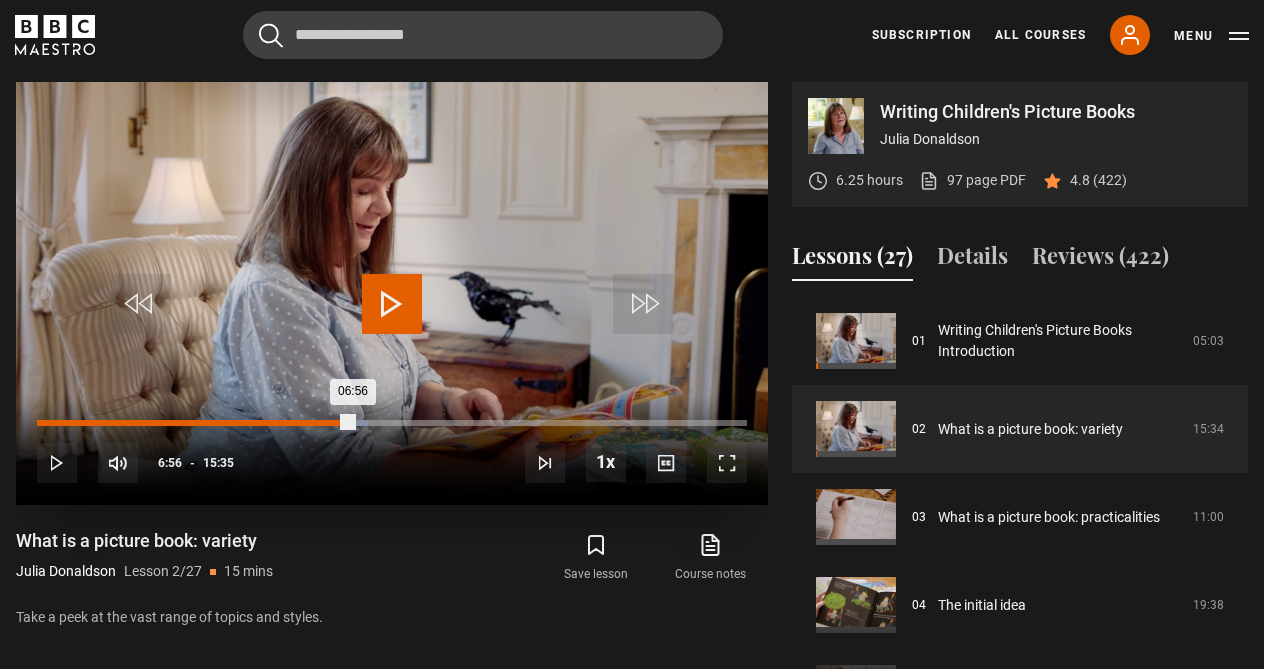 drag, startPoint x: 321, startPoint y: 417, endPoint x: 353, endPoint y: 419, distance: 32.06244 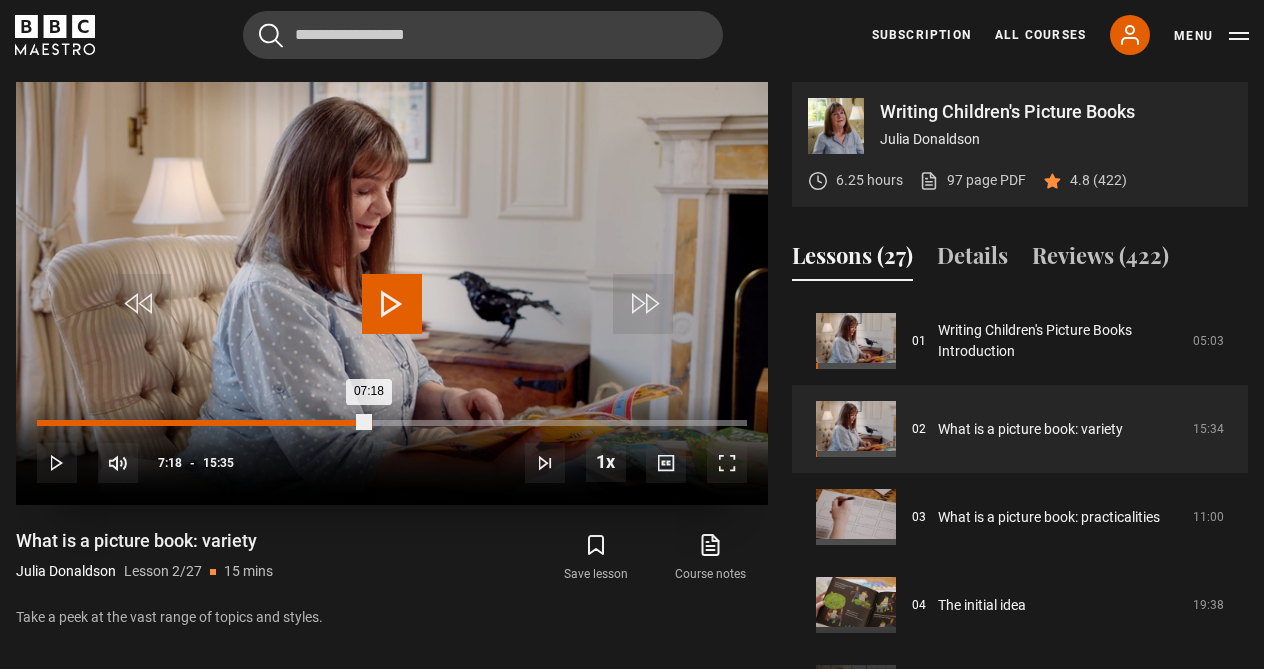 drag, startPoint x: 351, startPoint y: 418, endPoint x: 371, endPoint y: 418, distance: 20 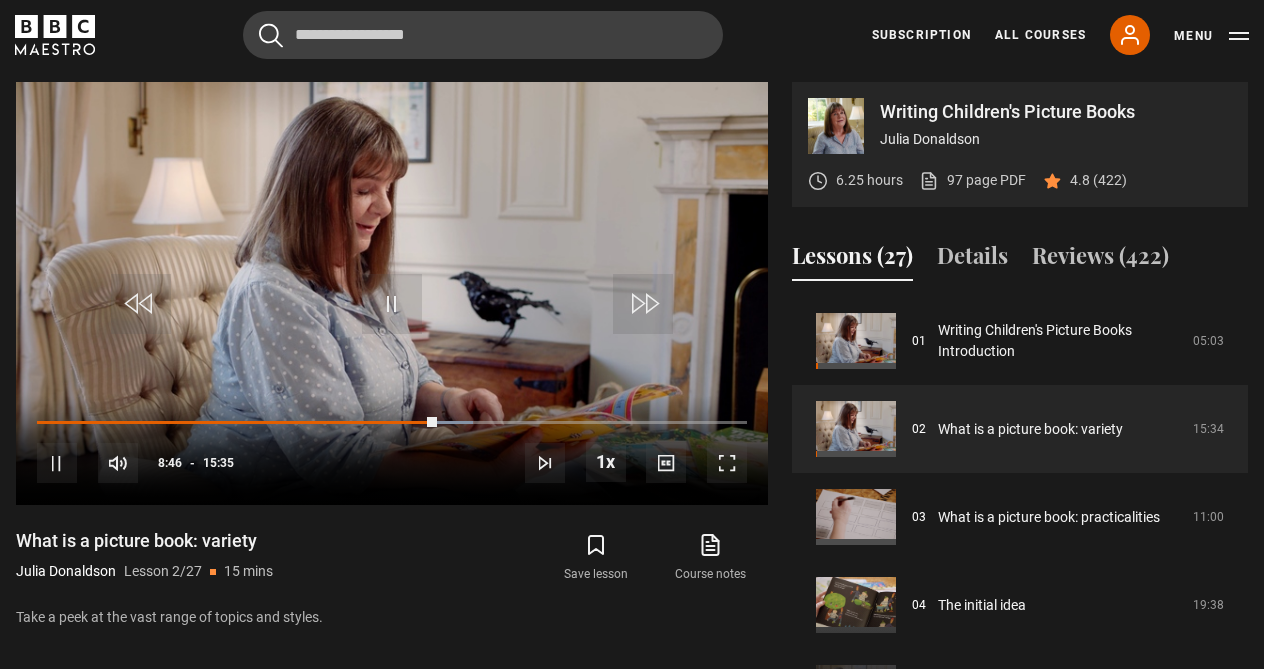 click 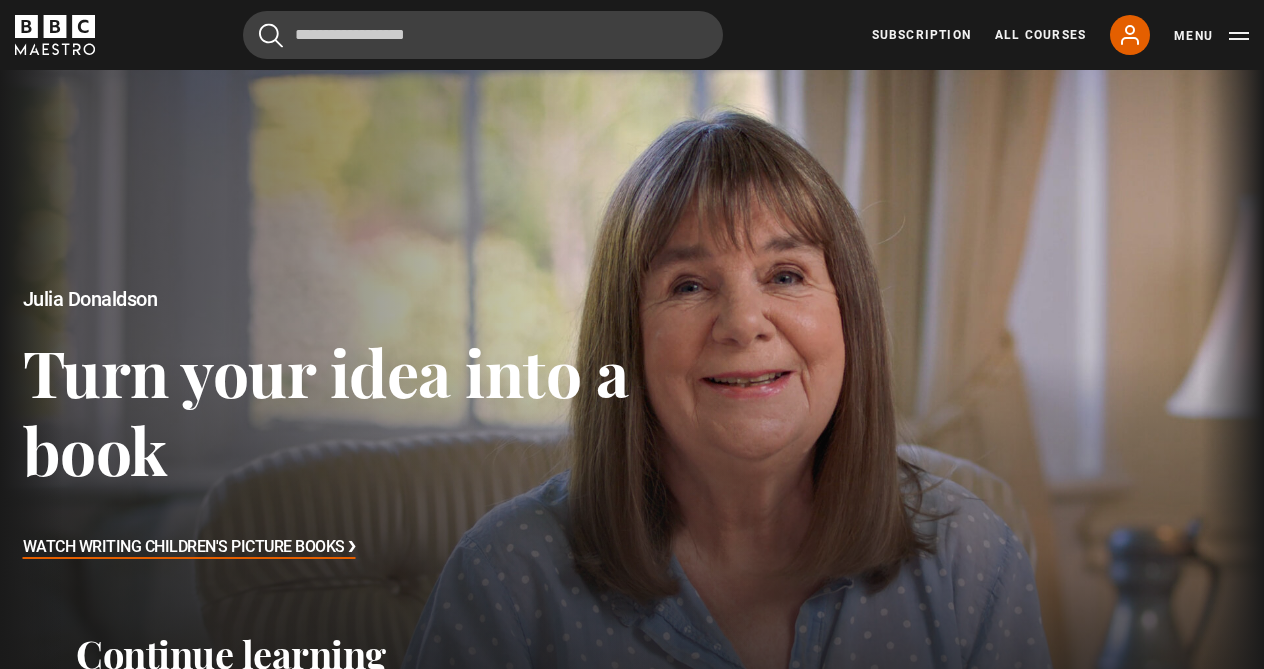 scroll, scrollTop: 0, scrollLeft: 0, axis: both 